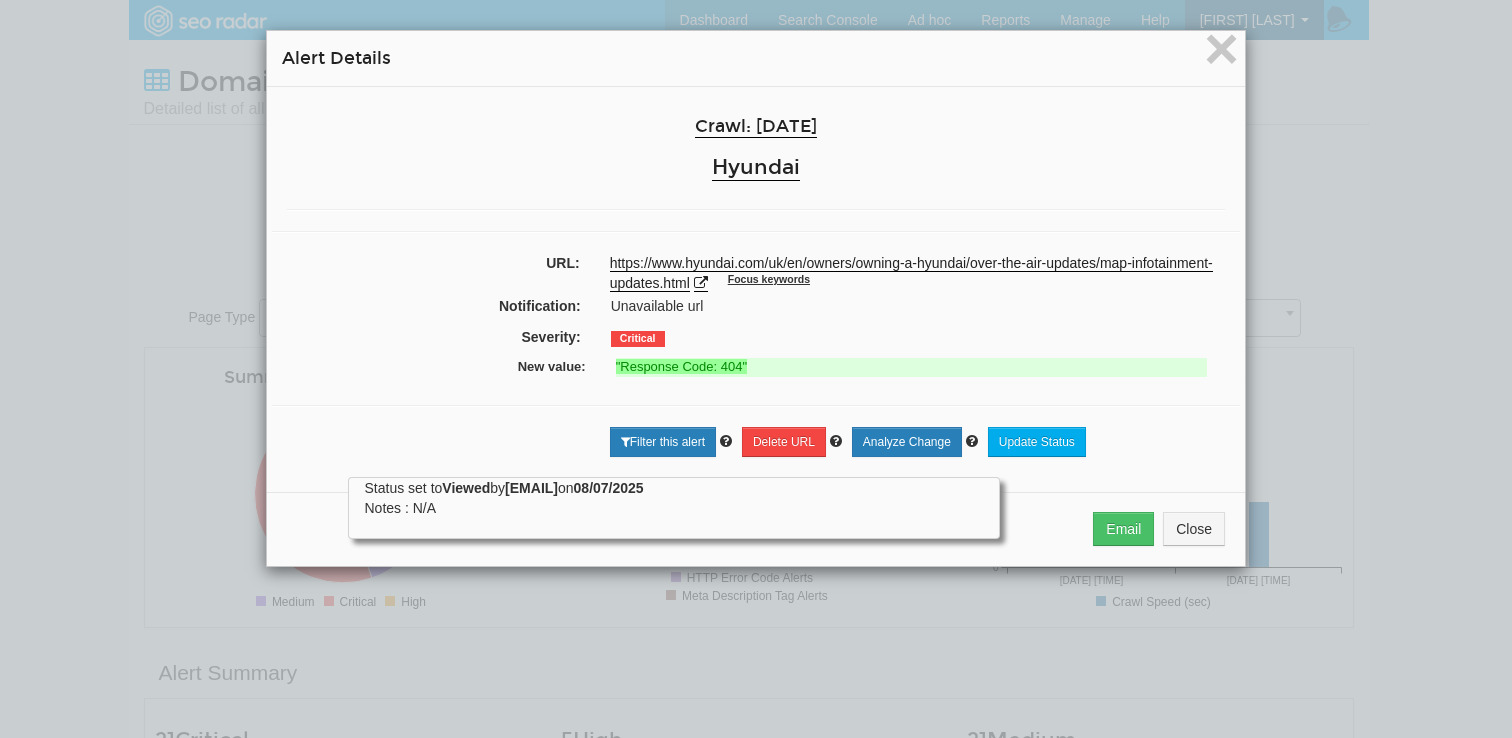 scroll, scrollTop: 649, scrollLeft: 0, axis: vertical 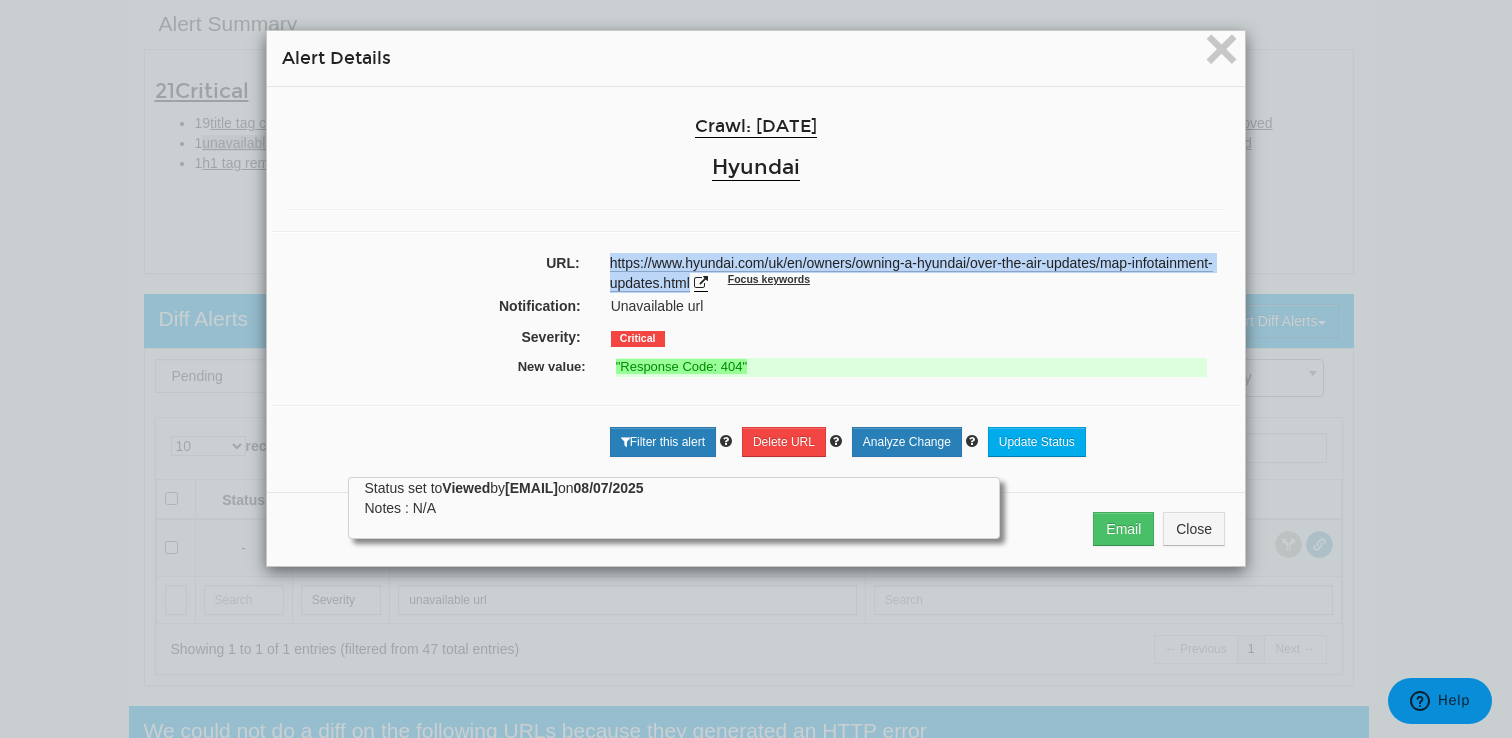 drag, startPoint x: 768, startPoint y: 283, endPoint x: 594, endPoint y: 264, distance: 175.03429 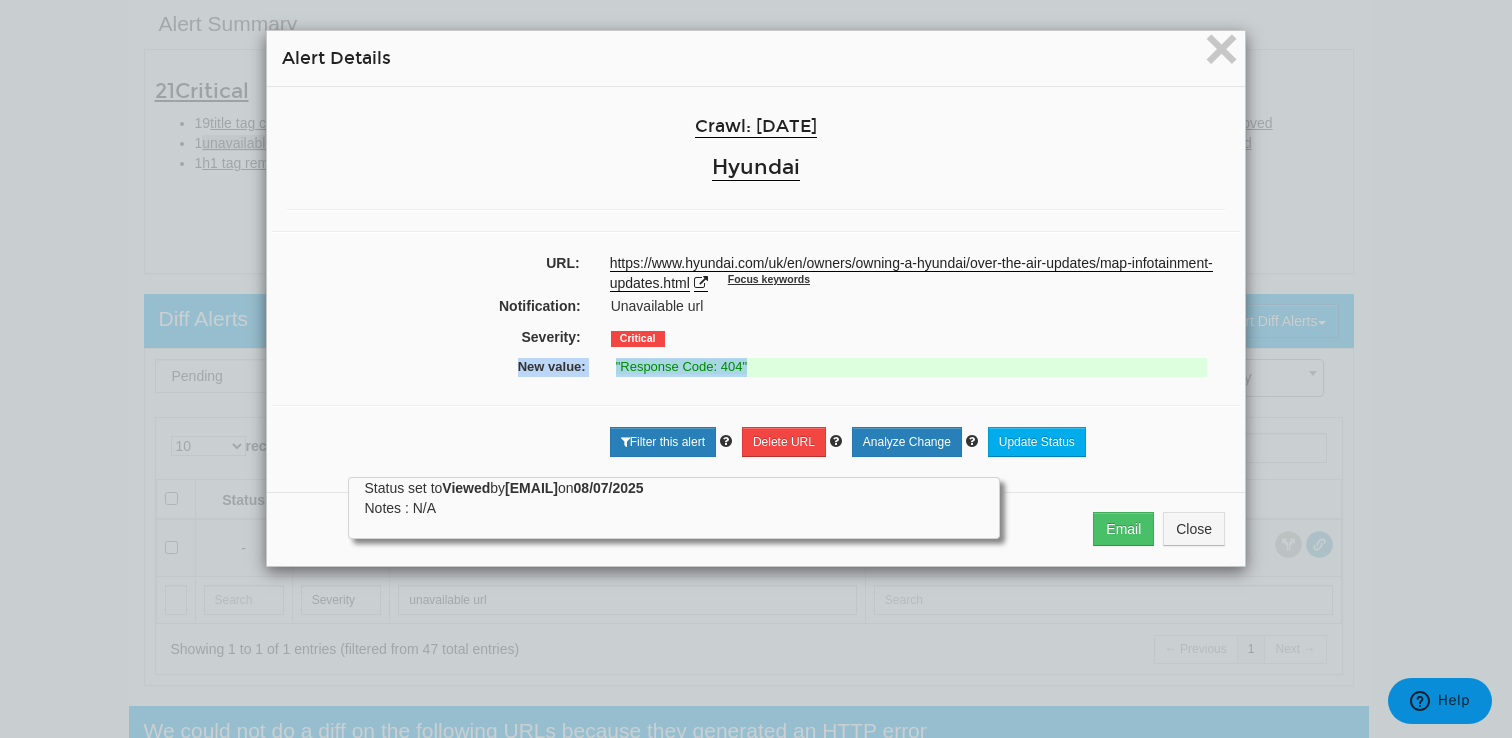 drag, startPoint x: 715, startPoint y: 366, endPoint x: 501, endPoint y: 364, distance: 214.00934 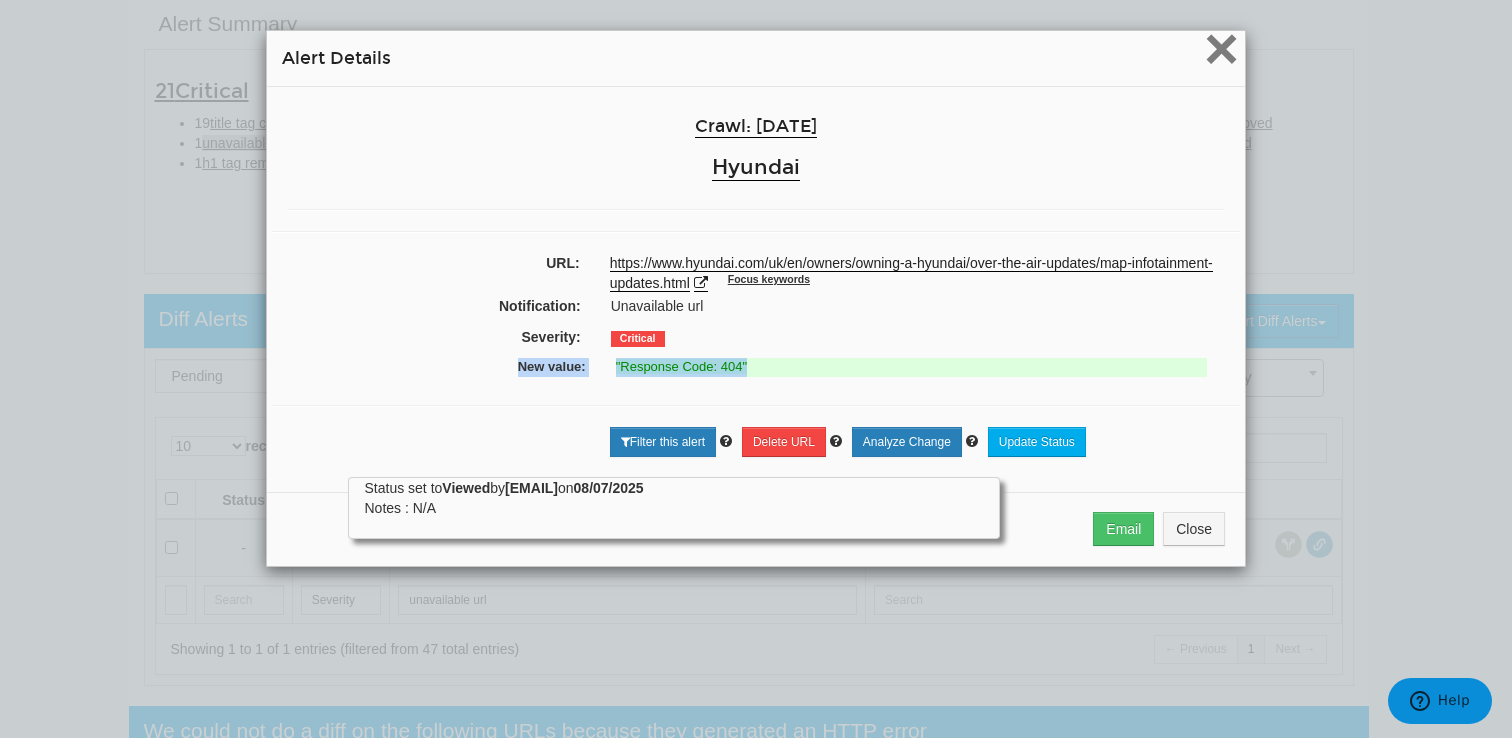 click on "×" at bounding box center (1221, 48) 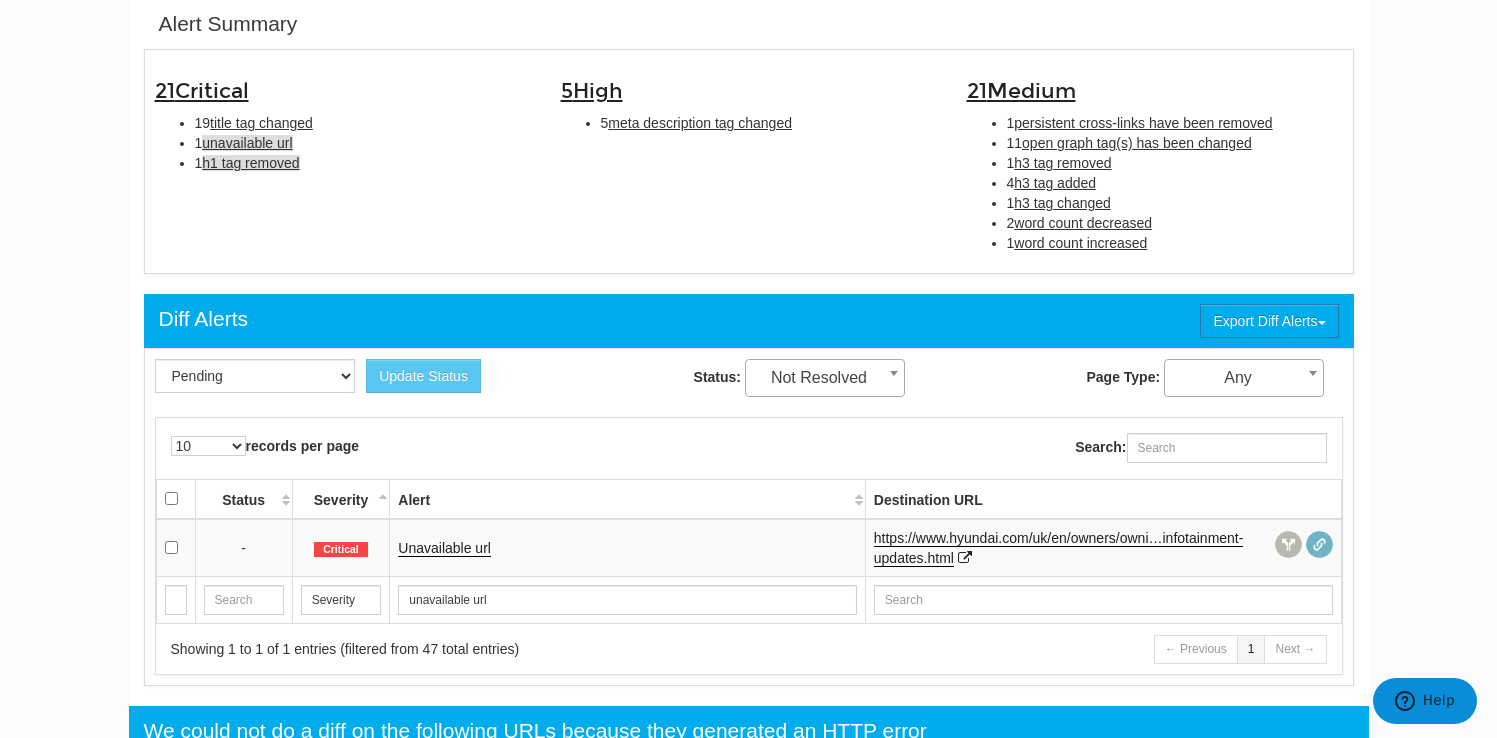 click on "h1 tag removed" at bounding box center (250, 163) 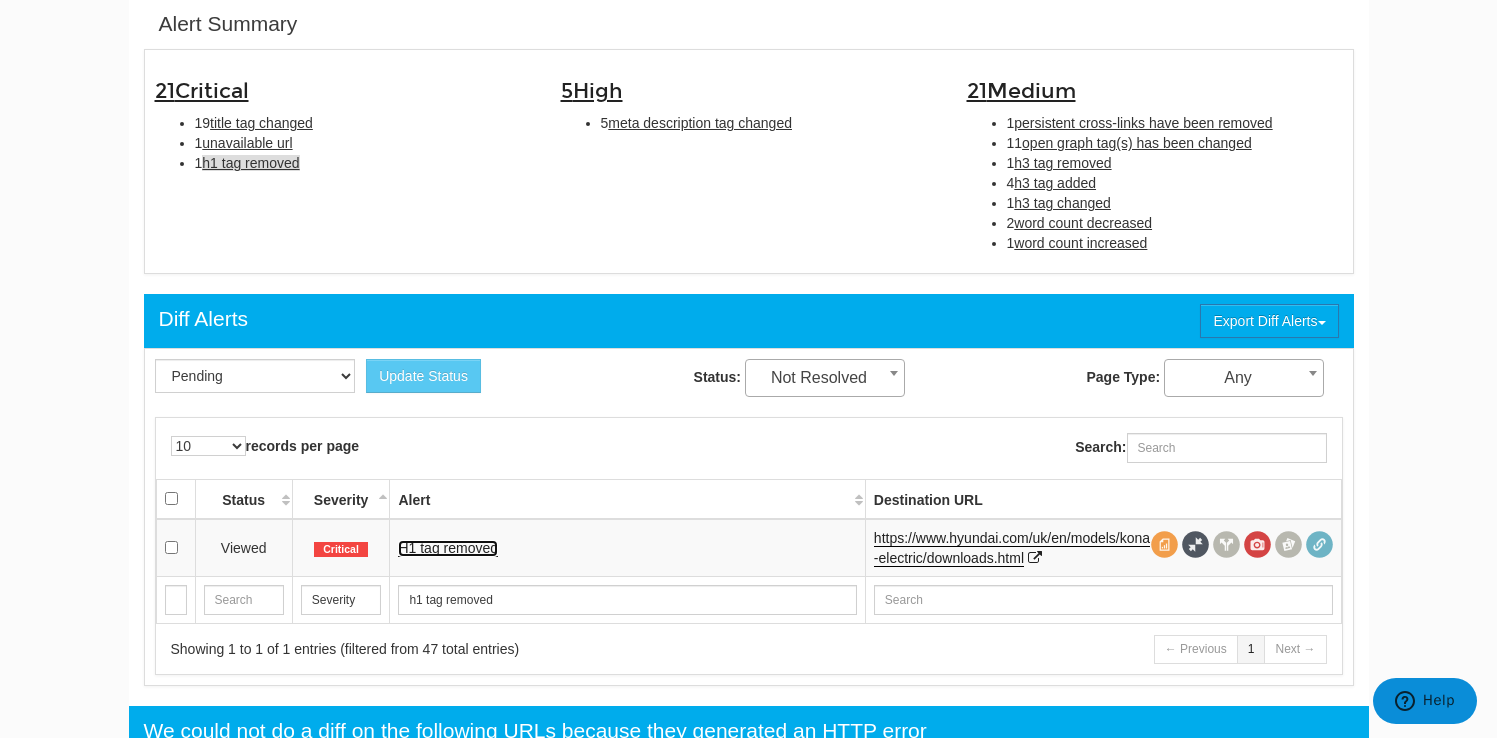click on "H1 tag removed" at bounding box center (448, 548) 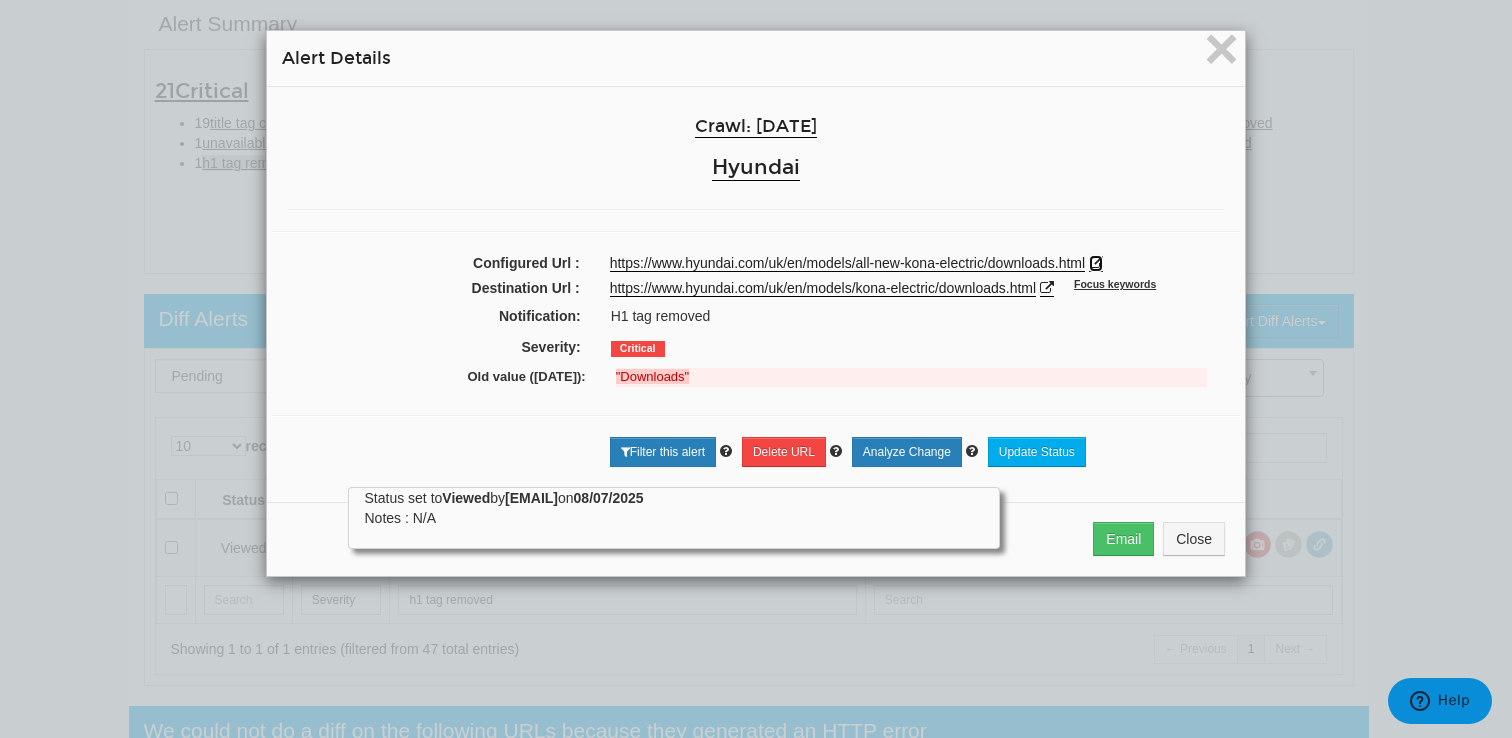 click on "https://www.hyundai.com/uk/en/models/all-new-kona-electric/downloads.html" at bounding box center (917, 263) 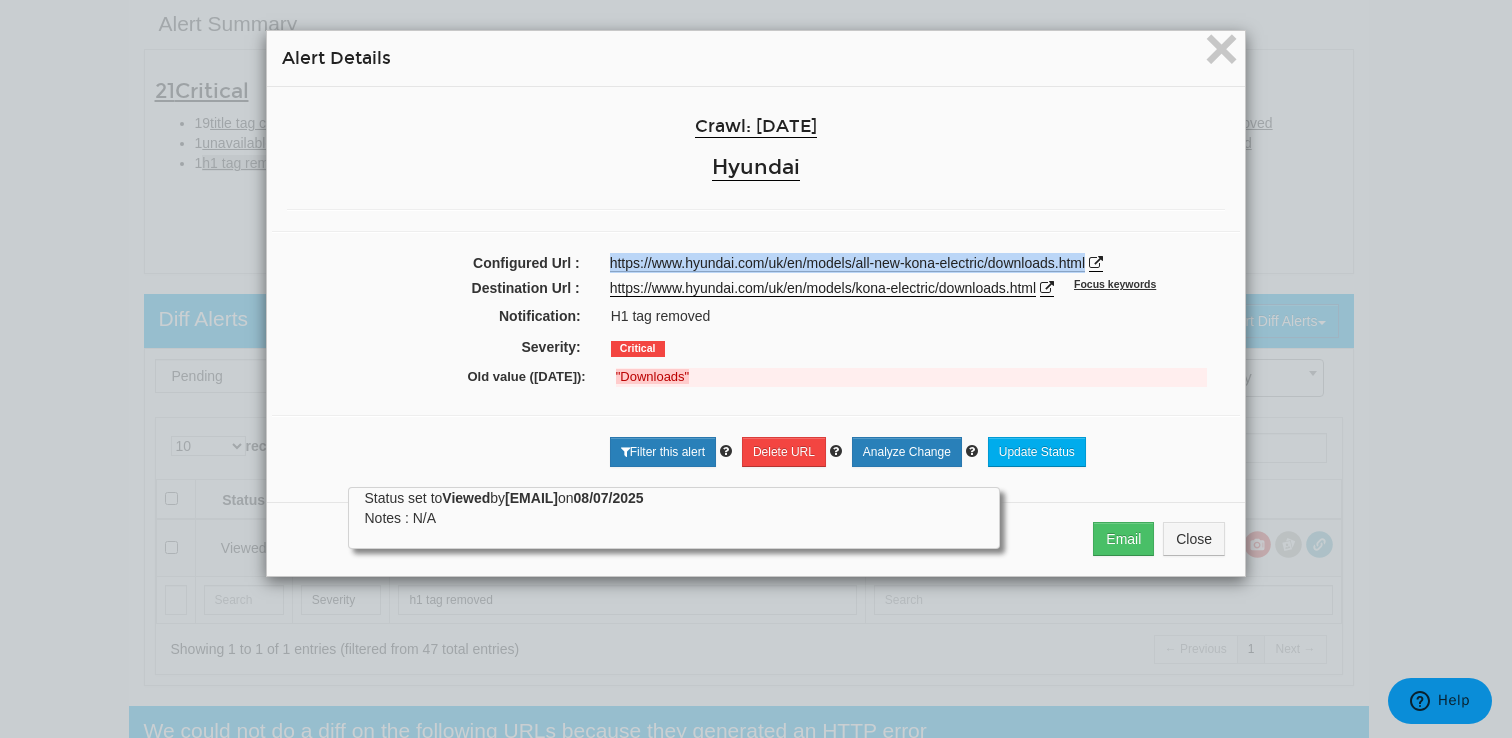 drag, startPoint x: 1095, startPoint y: 263, endPoint x: 587, endPoint y: 269, distance: 508.03543 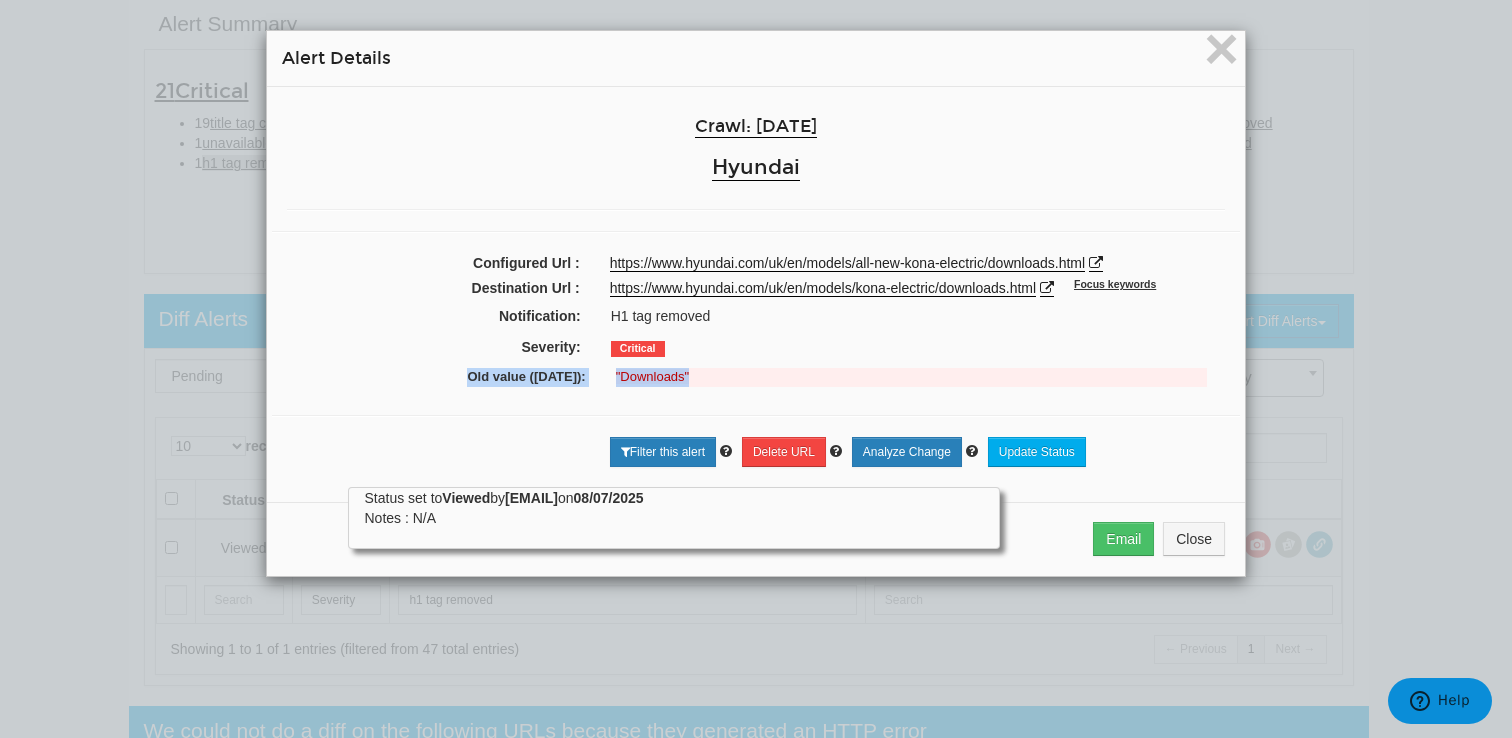 drag, startPoint x: 632, startPoint y: 376, endPoint x: 411, endPoint y: 377, distance: 221.00226 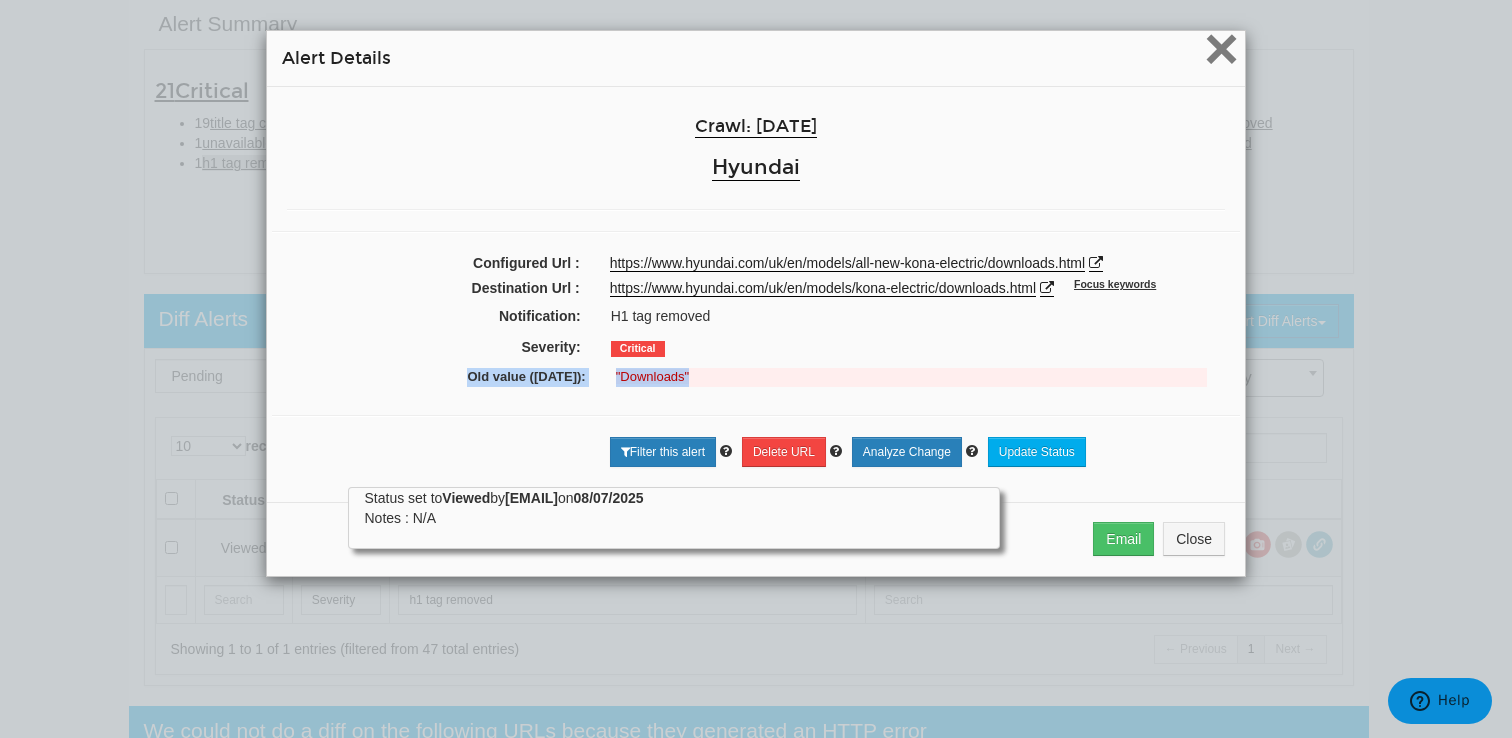 click on "×" at bounding box center (1221, 48) 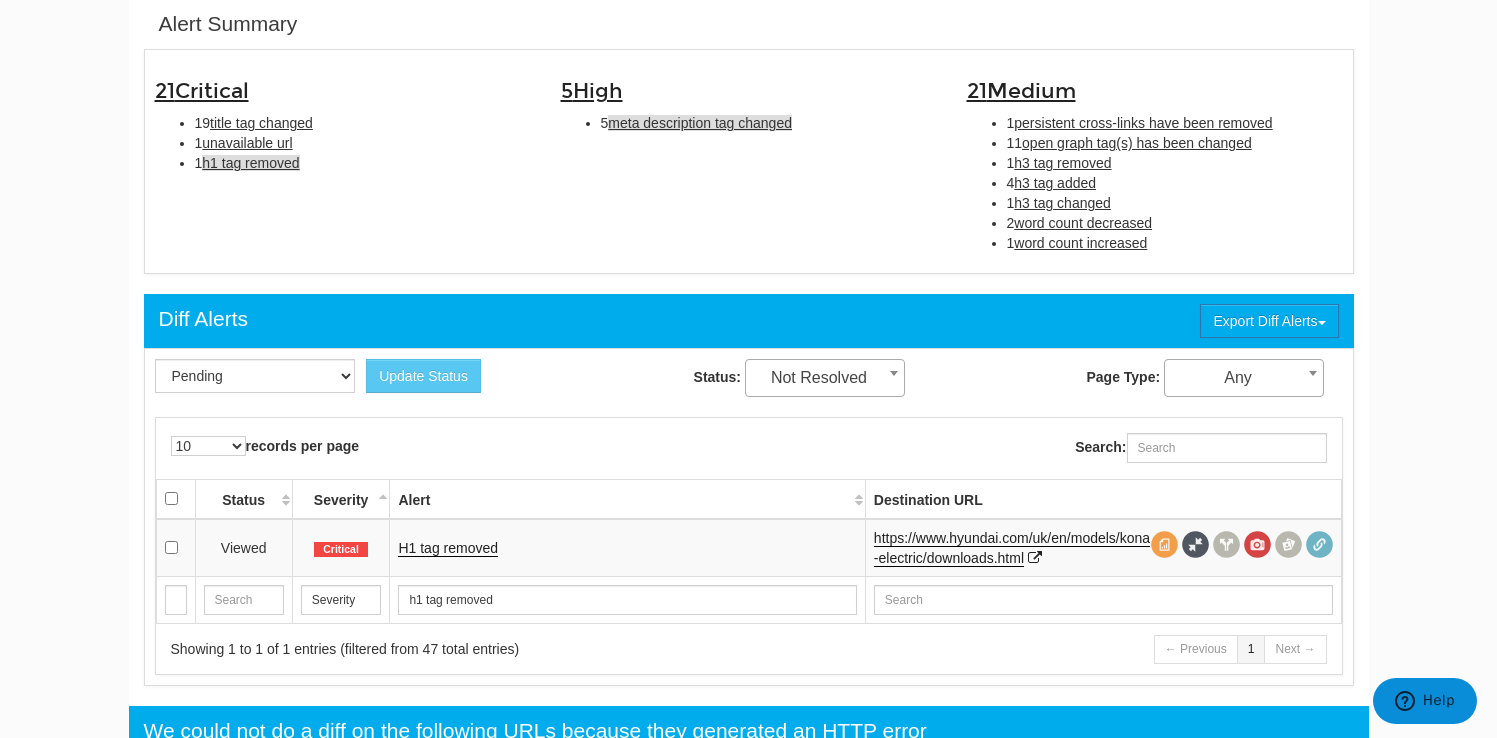 click on "meta description tag changed" at bounding box center [700, 123] 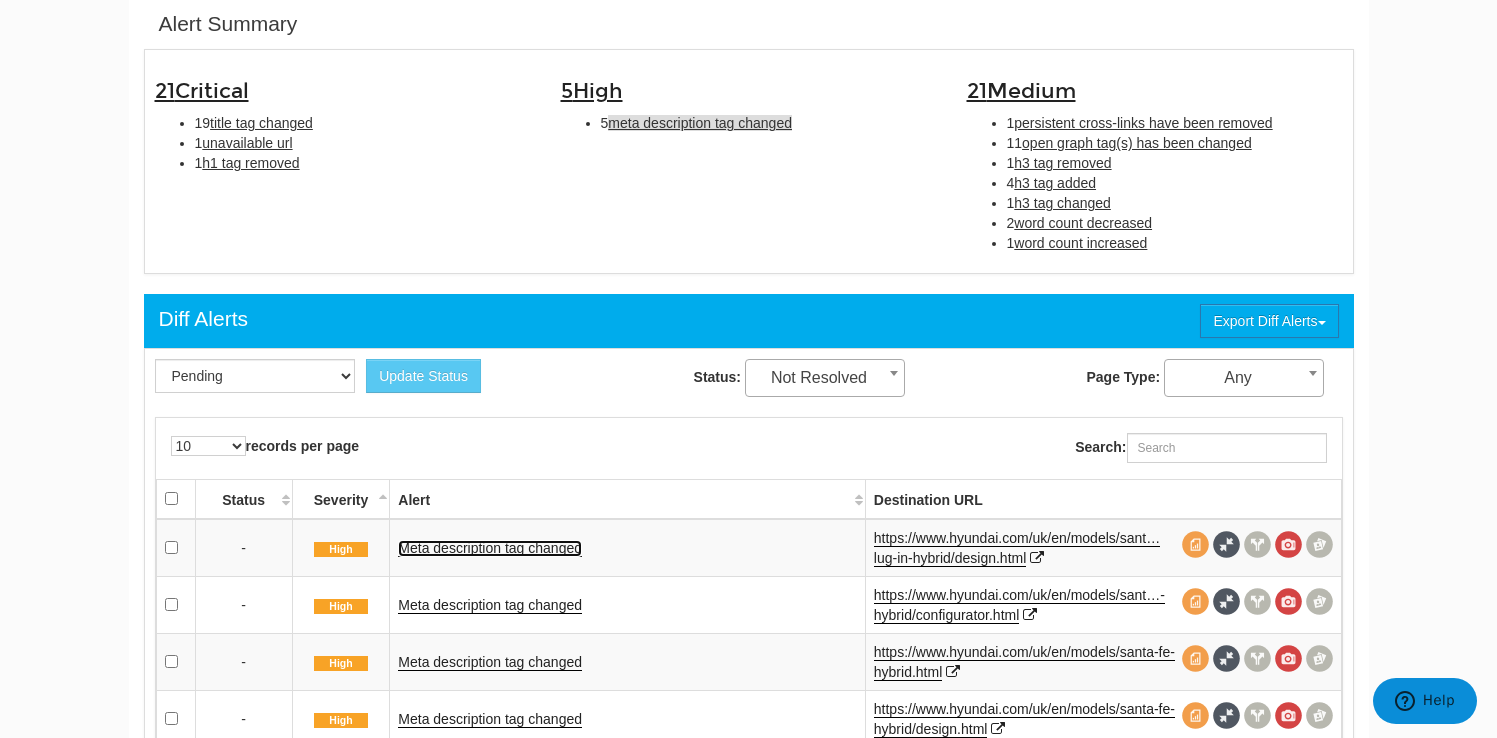 click on "Meta description tag changed" at bounding box center (490, 548) 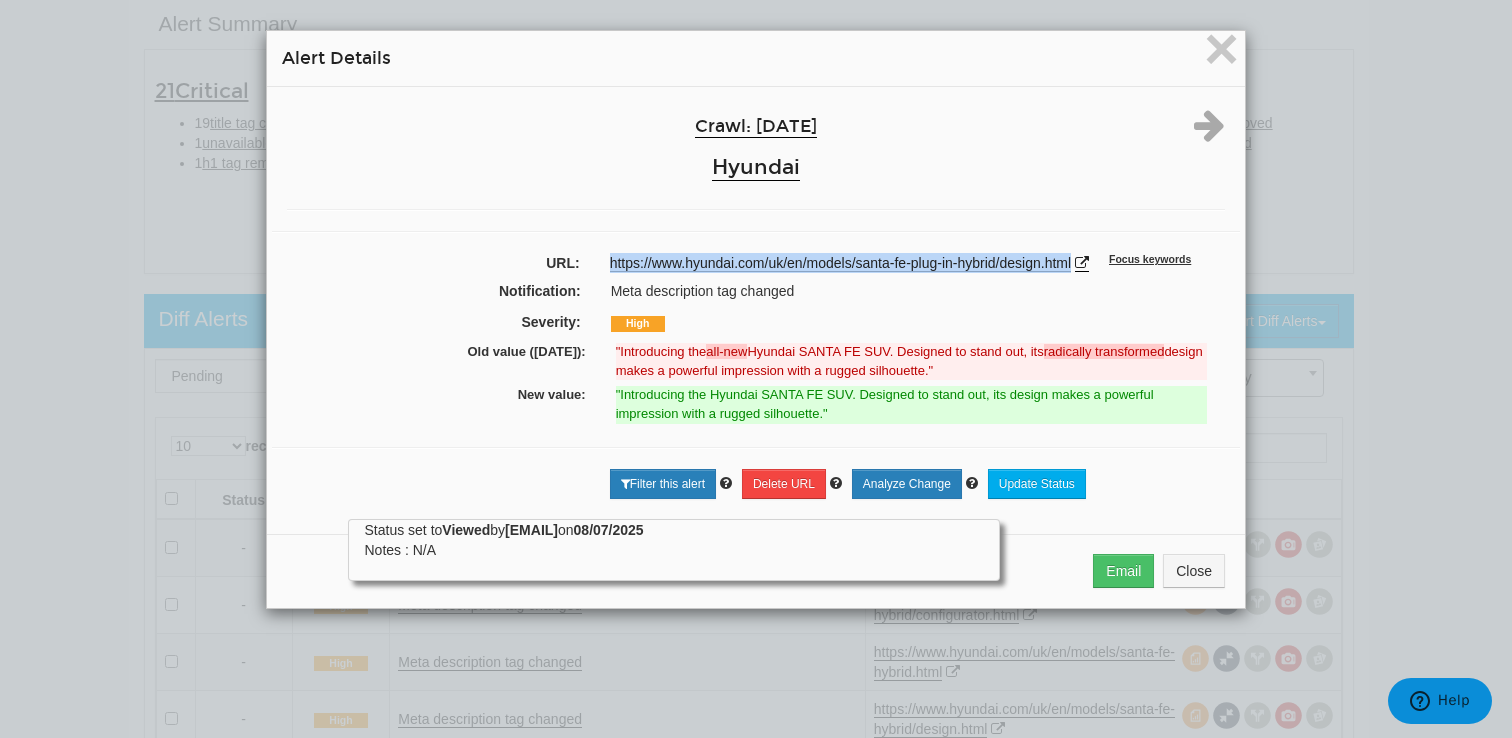 drag, startPoint x: 1082, startPoint y: 265, endPoint x: 599, endPoint y: 265, distance: 483 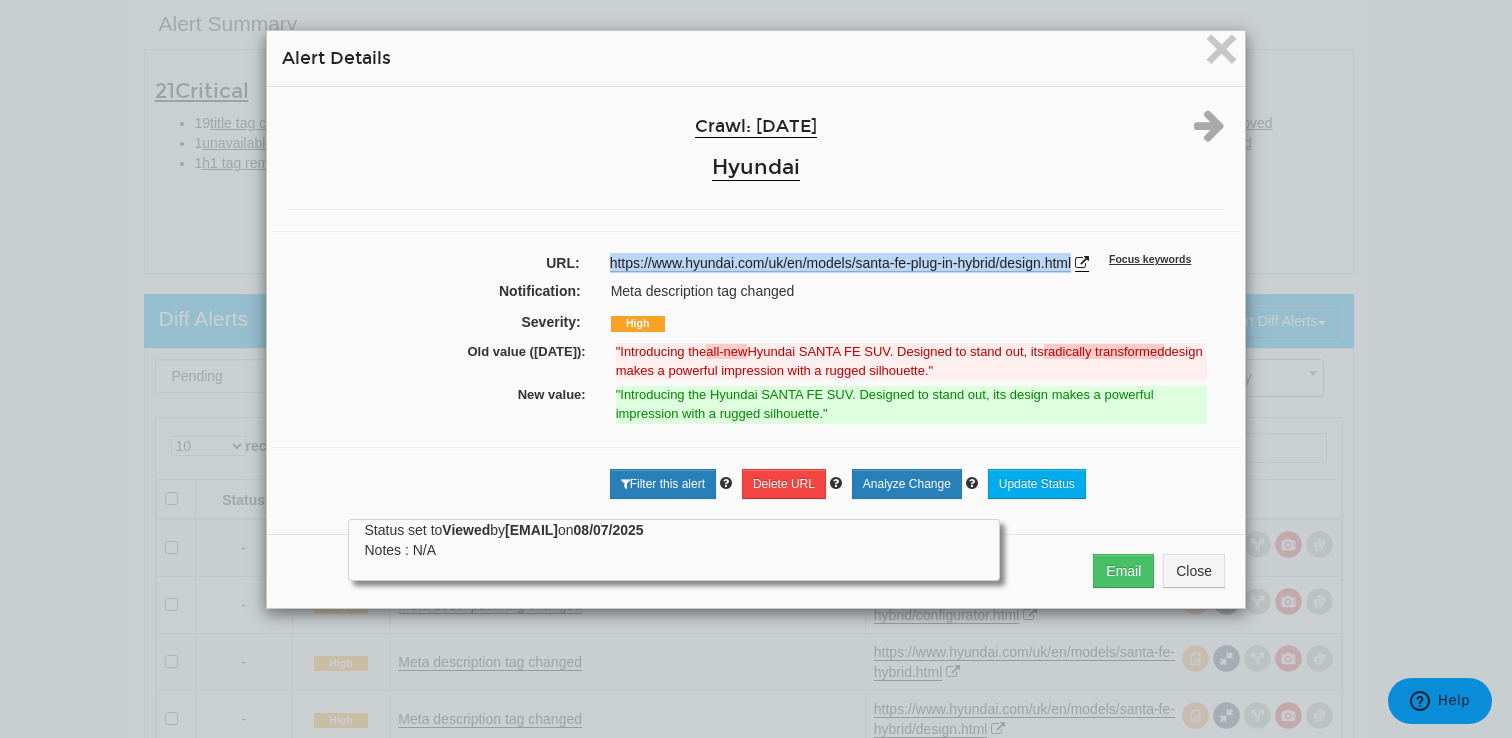 copy on "https://www.hyundai.com/uk/en/models/santa-fe-plug-in-hybrid/design.html" 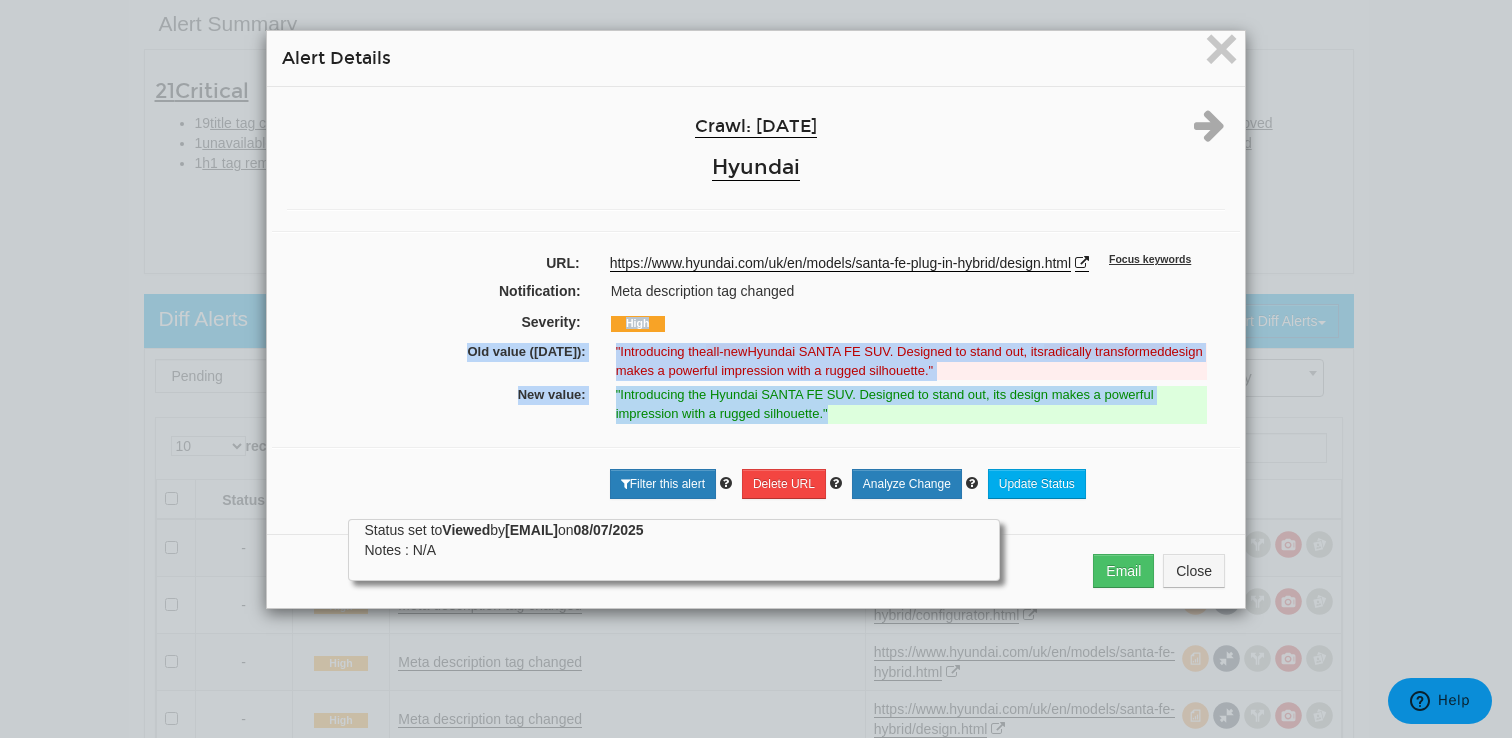 drag, startPoint x: 845, startPoint y: 413, endPoint x: 419, endPoint y: 338, distance: 432.55173 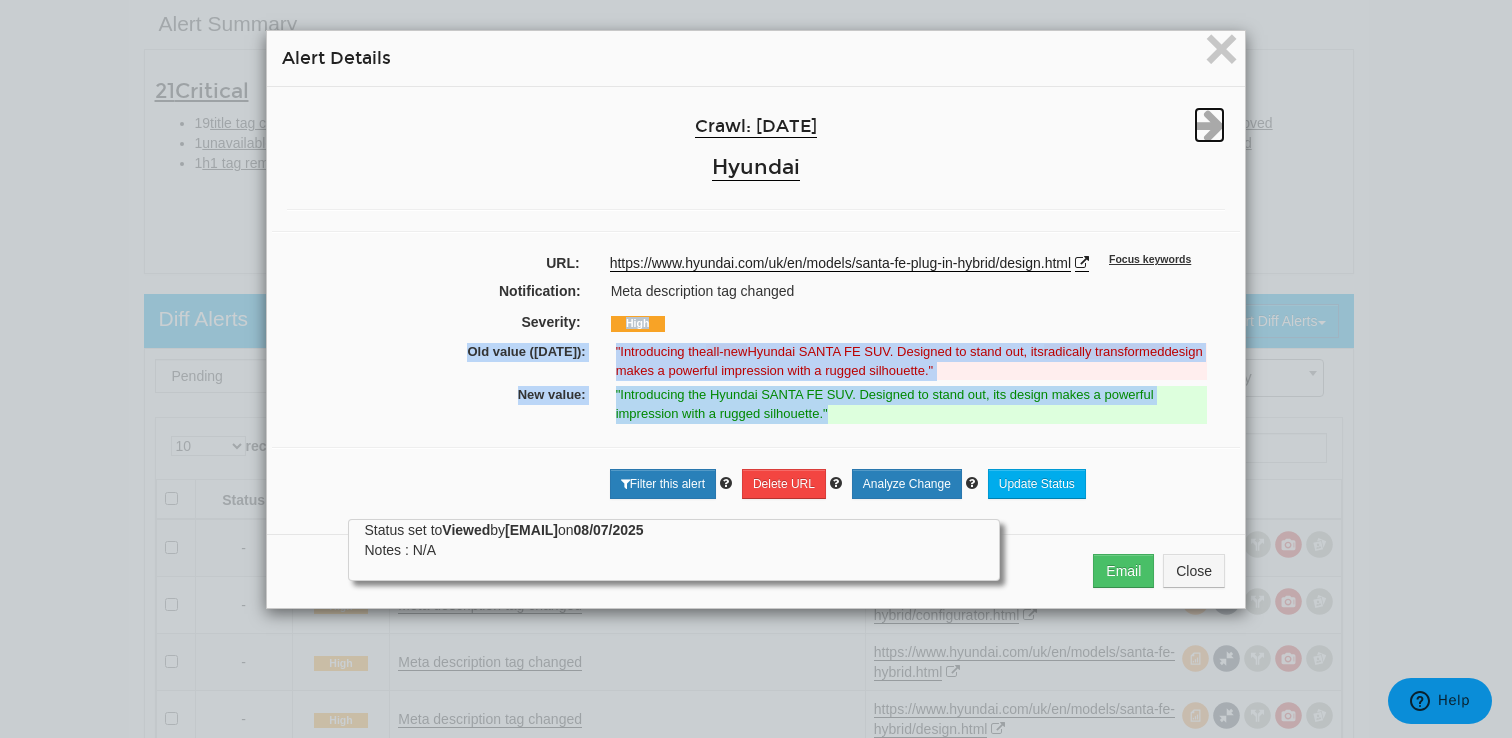 click at bounding box center [1209, 125] 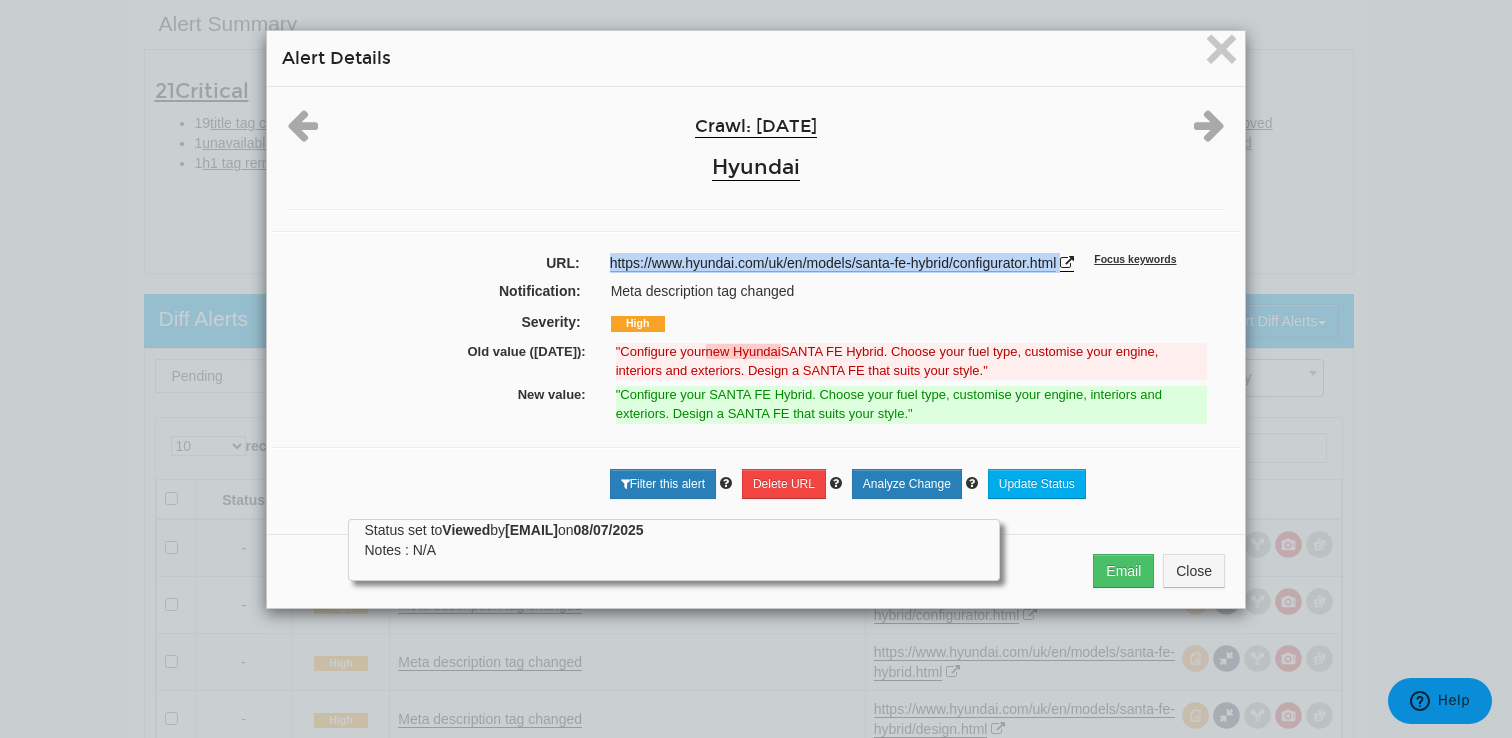 drag, startPoint x: 1066, startPoint y: 263, endPoint x: 599, endPoint y: 266, distance: 467.00964 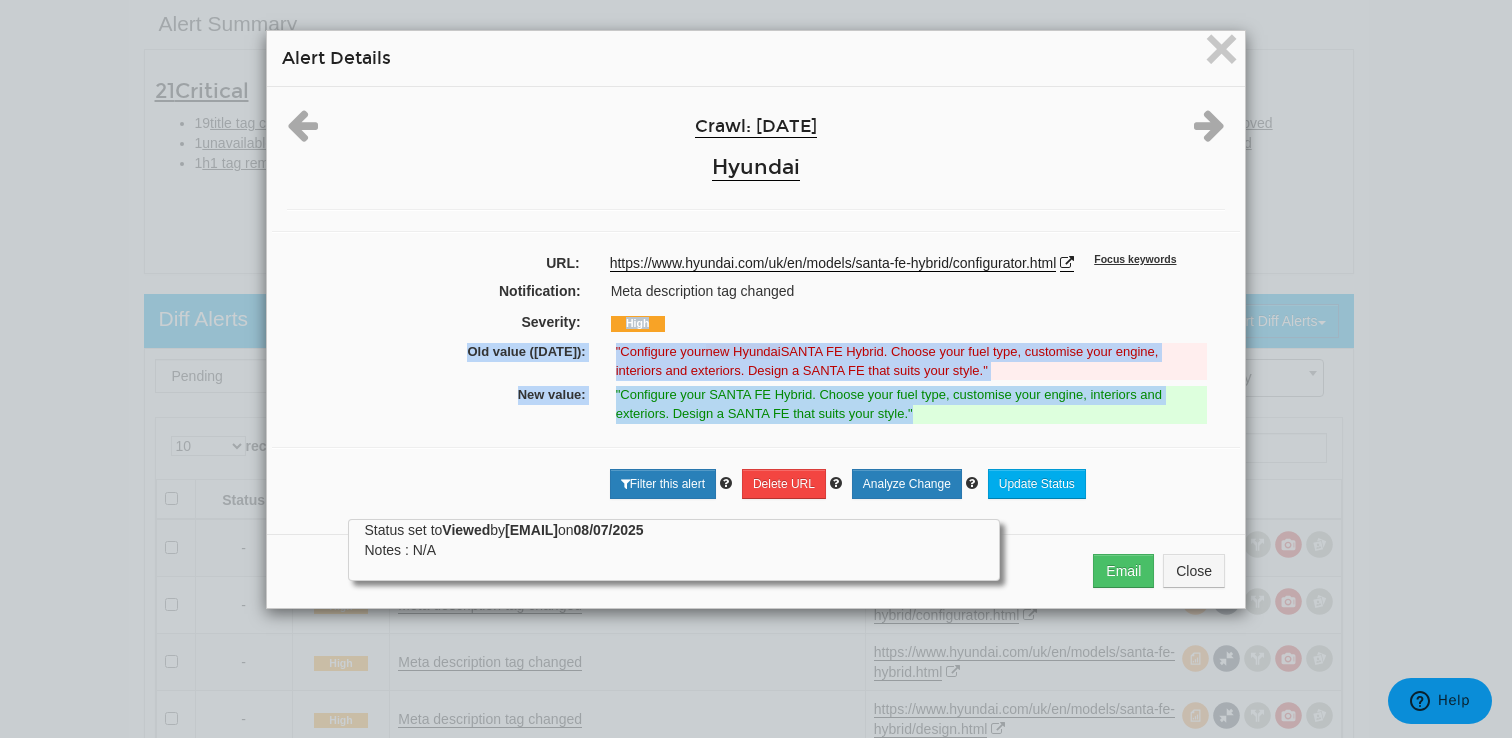 drag, startPoint x: 935, startPoint y: 408, endPoint x: 412, endPoint y: 332, distance: 528.49316 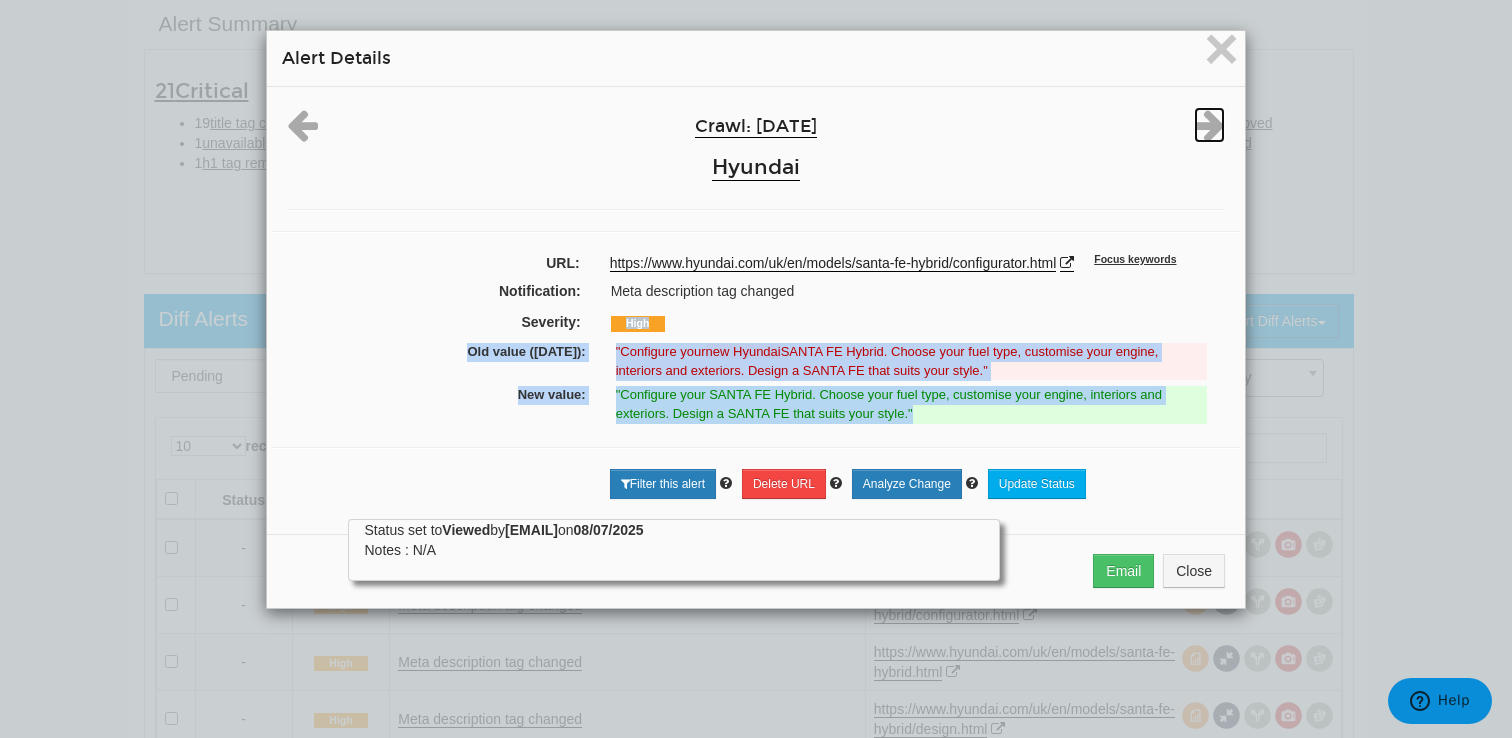 click at bounding box center [1209, 125] 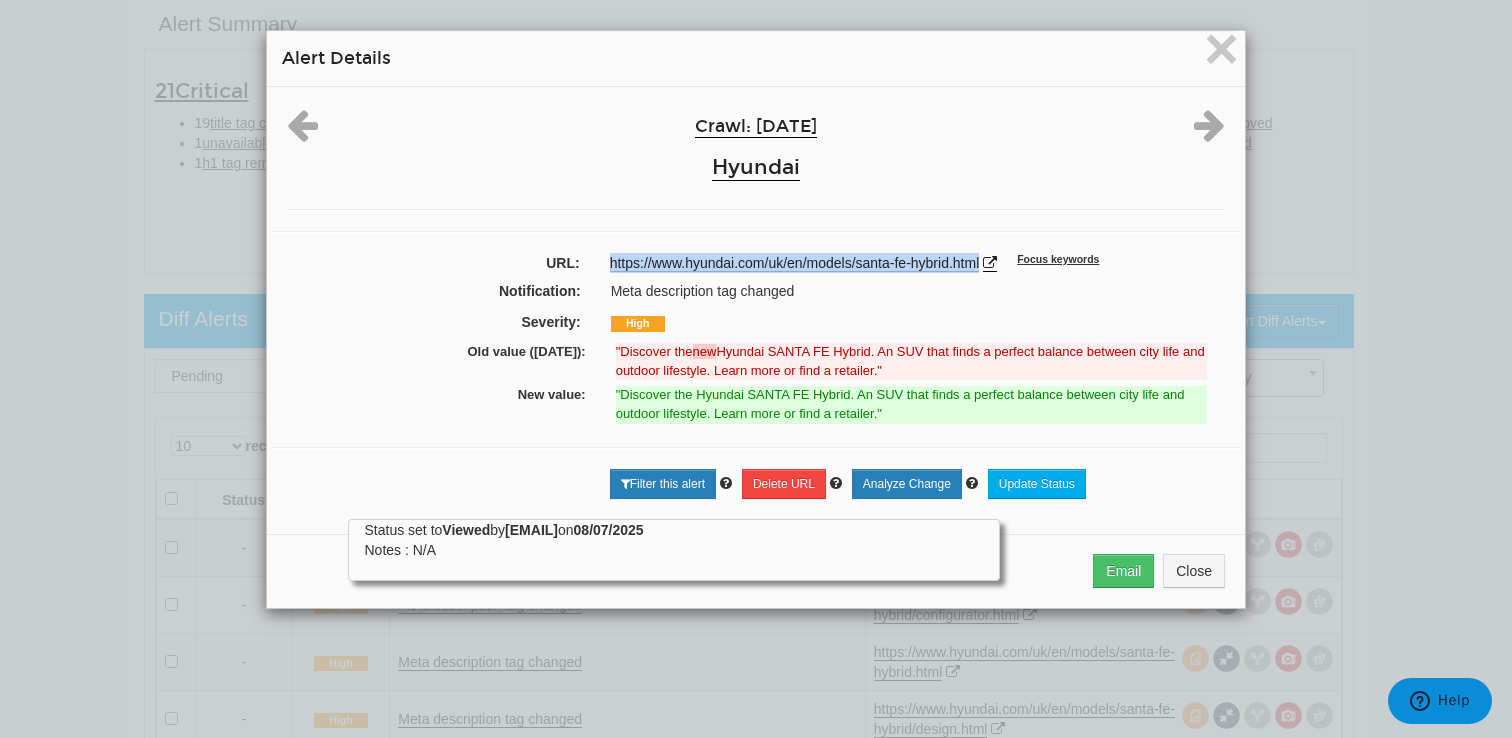 drag, startPoint x: 985, startPoint y: 266, endPoint x: 603, endPoint y: 269, distance: 382.01178 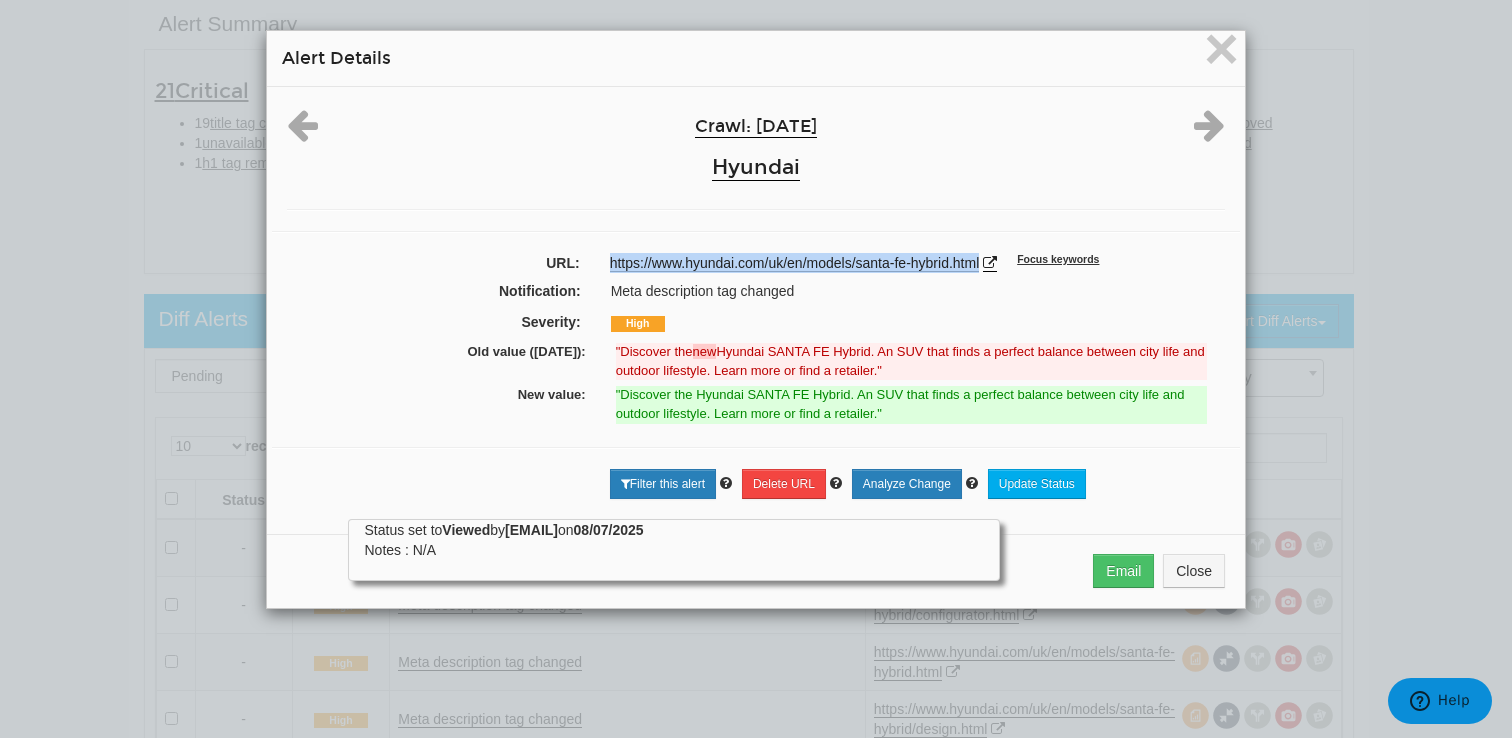 copy on "https://www.hyundai.com/uk/en/models/santa-fe-hybrid.html" 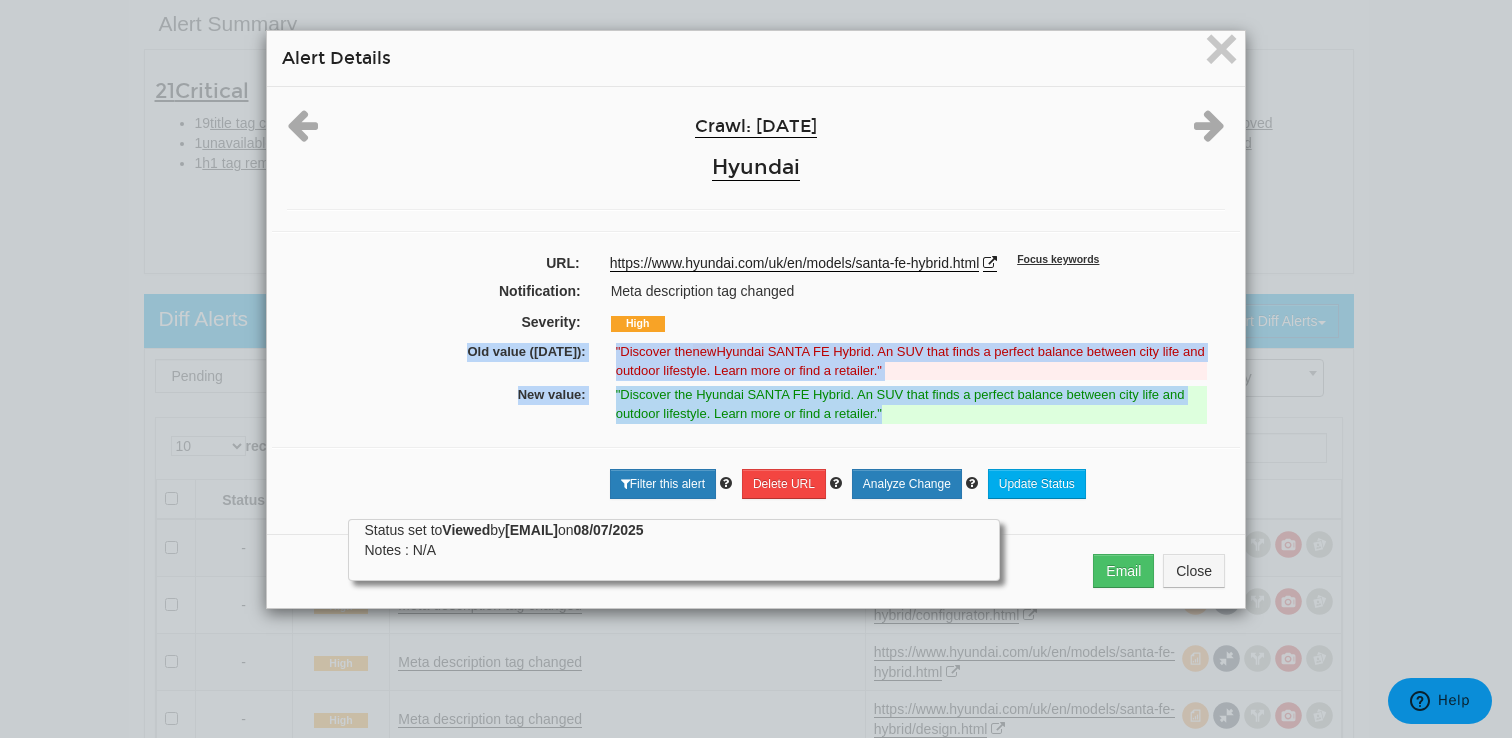 drag, startPoint x: 869, startPoint y: 416, endPoint x: 327, endPoint y: 345, distance: 546.6306 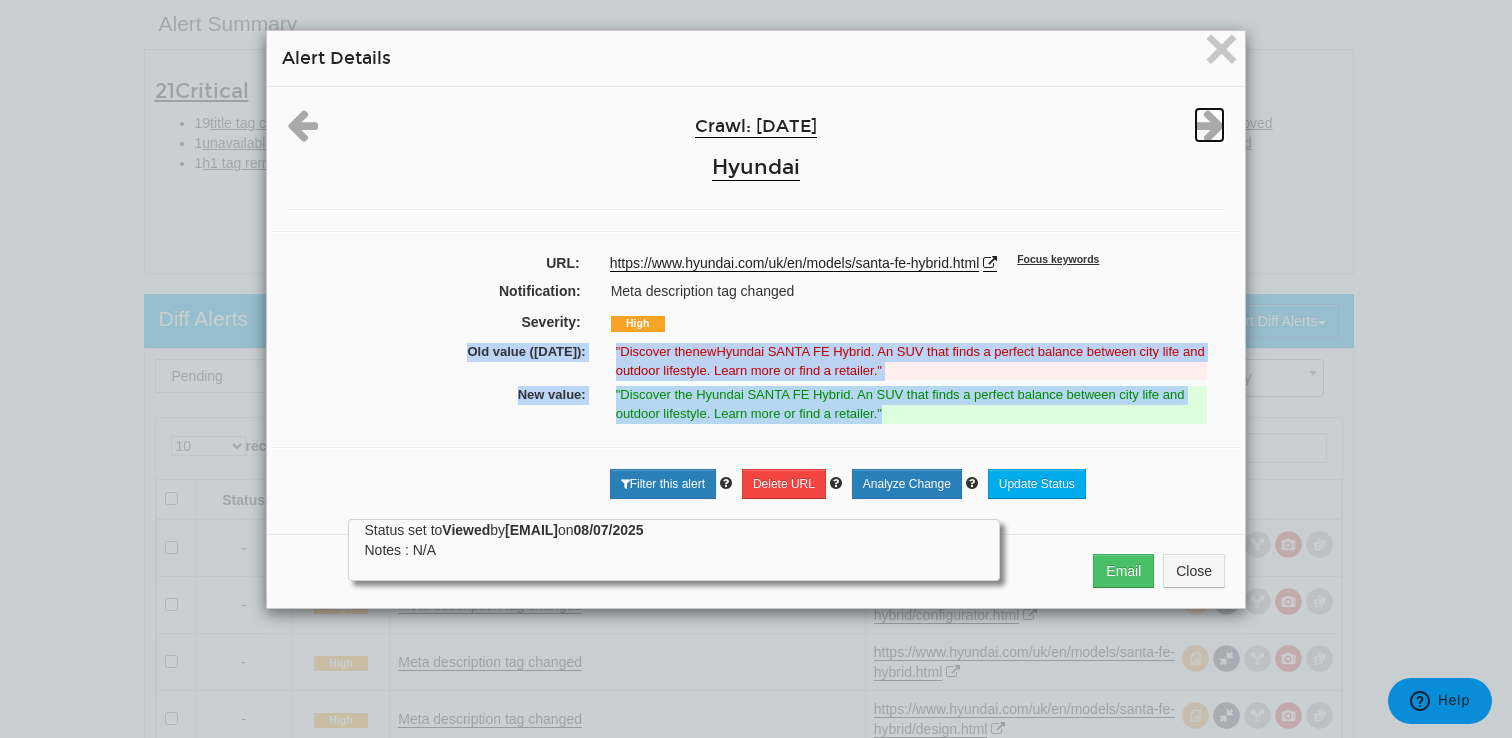 click at bounding box center [1209, 125] 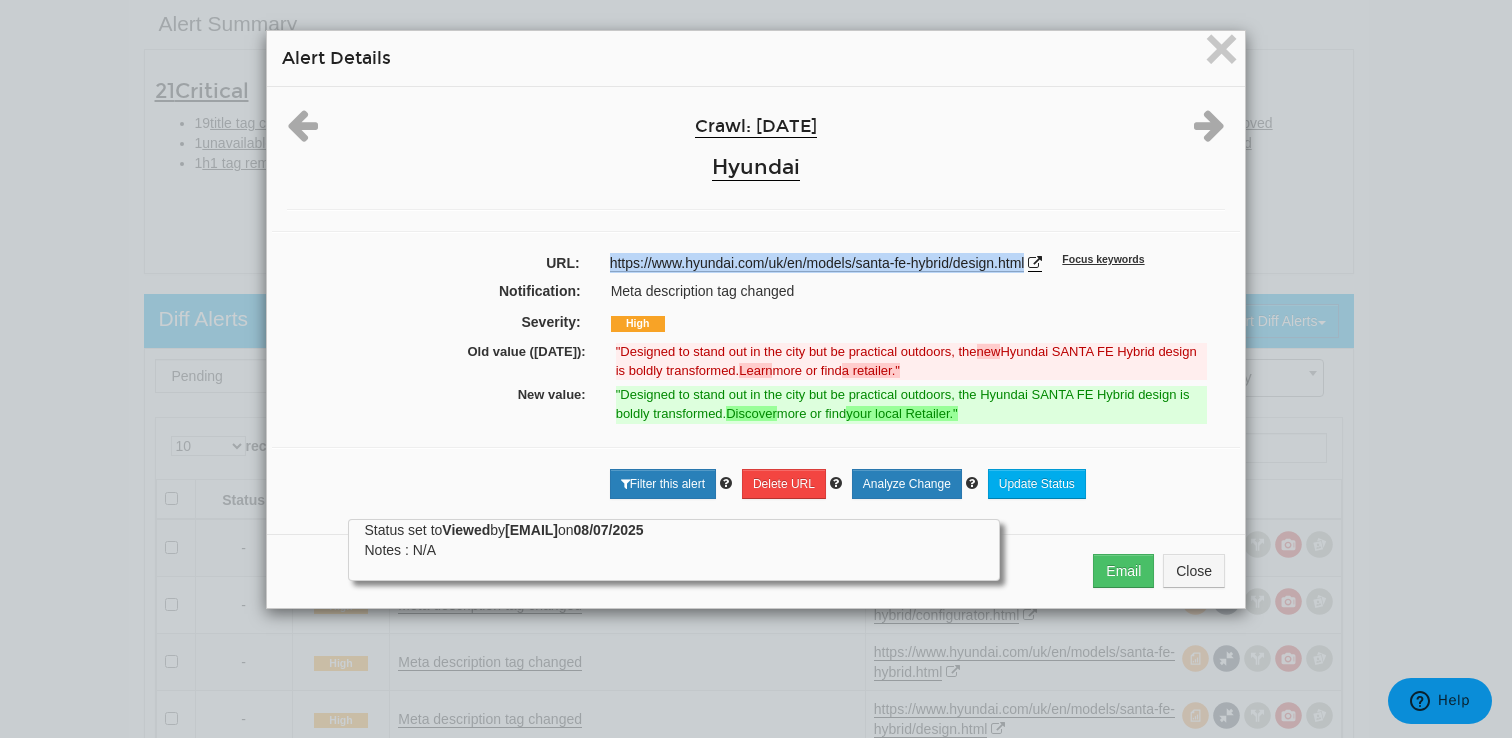 drag, startPoint x: 1032, startPoint y: 265, endPoint x: 595, endPoint y: 268, distance: 437.01028 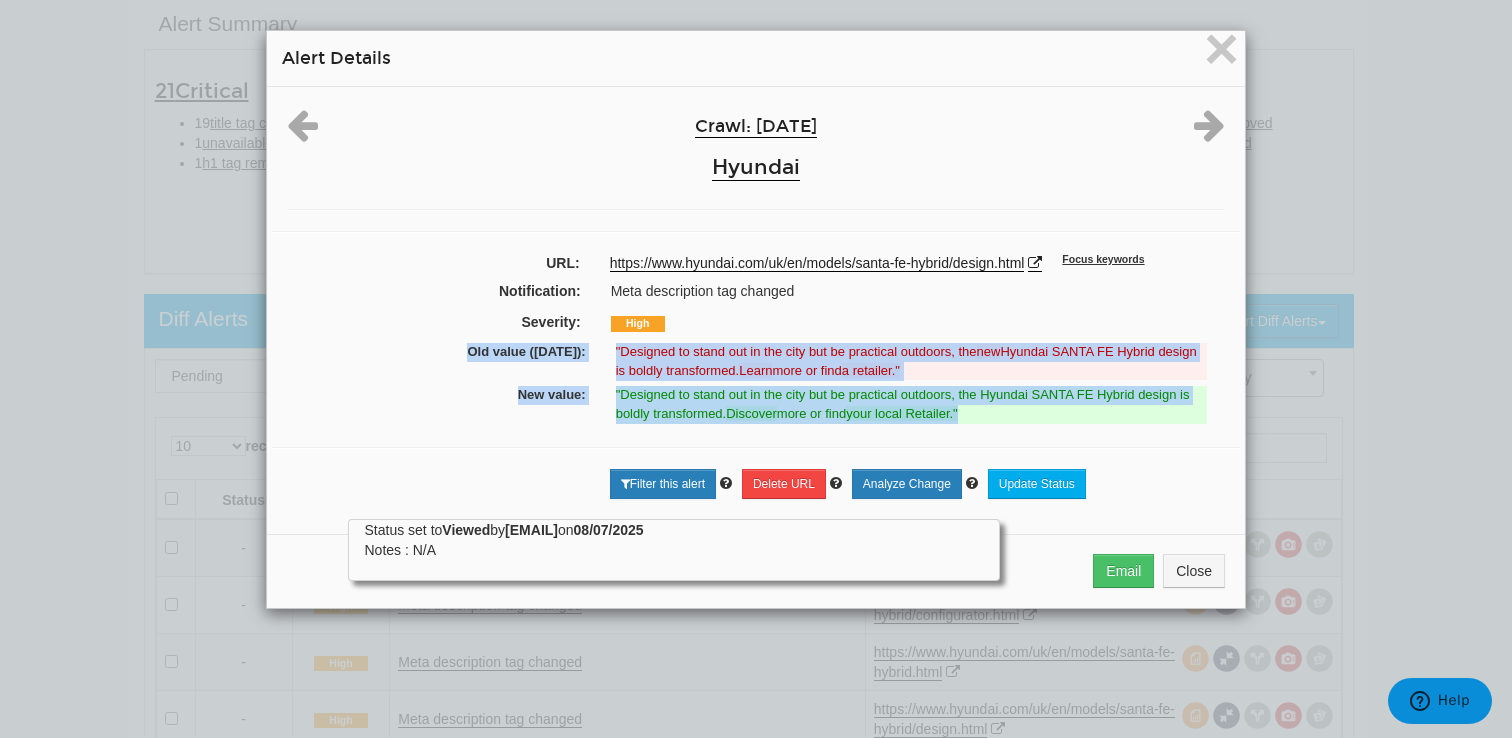 drag, startPoint x: 986, startPoint y: 420, endPoint x: 427, endPoint y: 359, distance: 562.3184 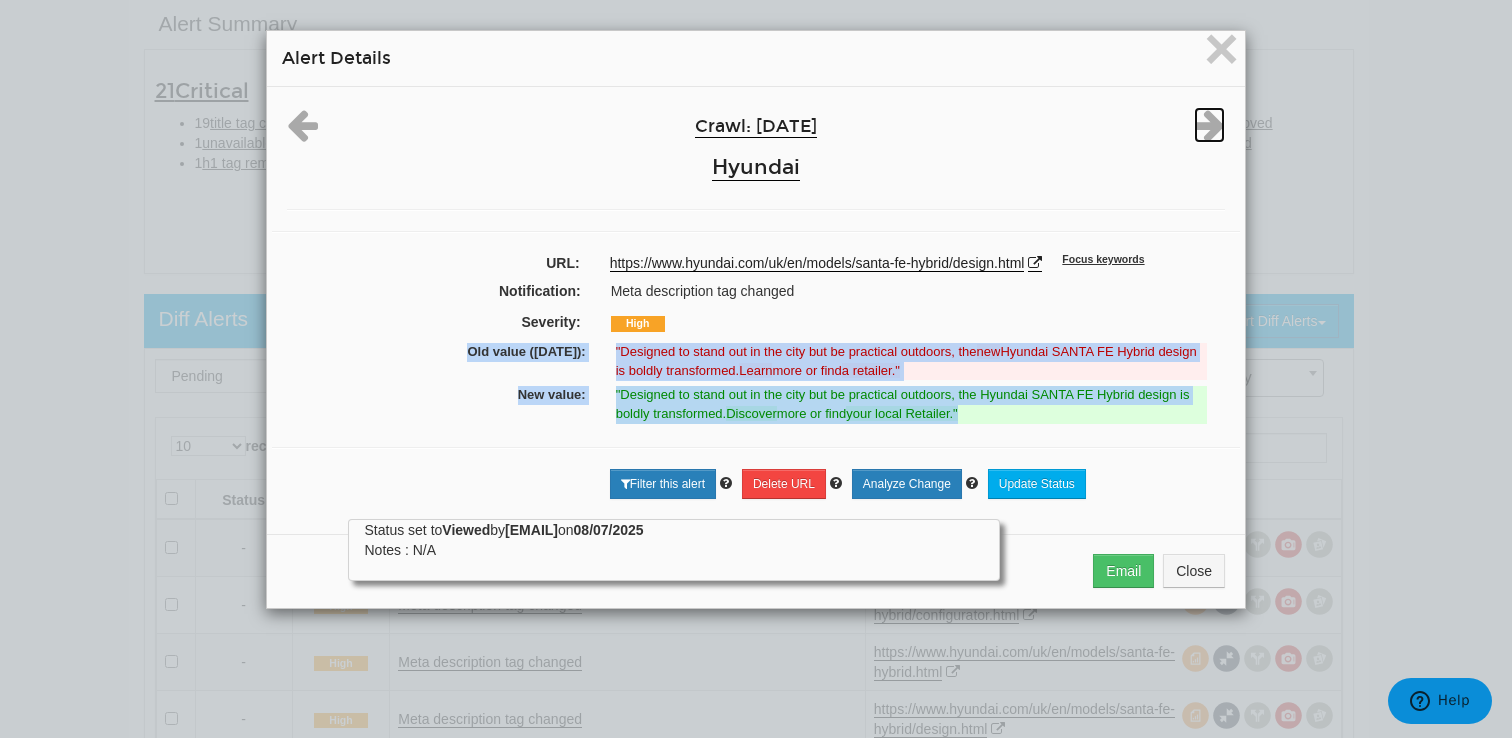 click at bounding box center [1209, 125] 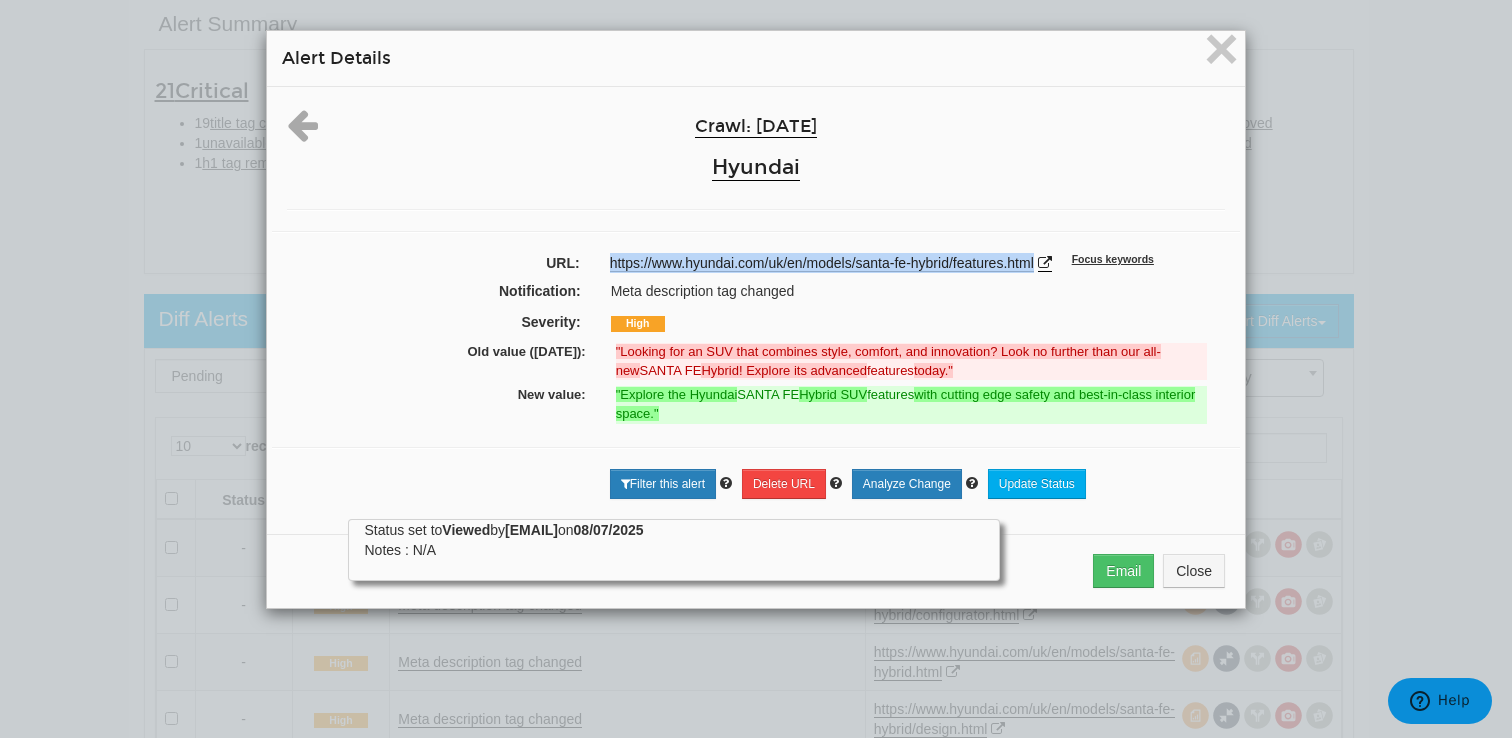drag, startPoint x: 1041, startPoint y: 266, endPoint x: 601, endPoint y: 270, distance: 440.0182 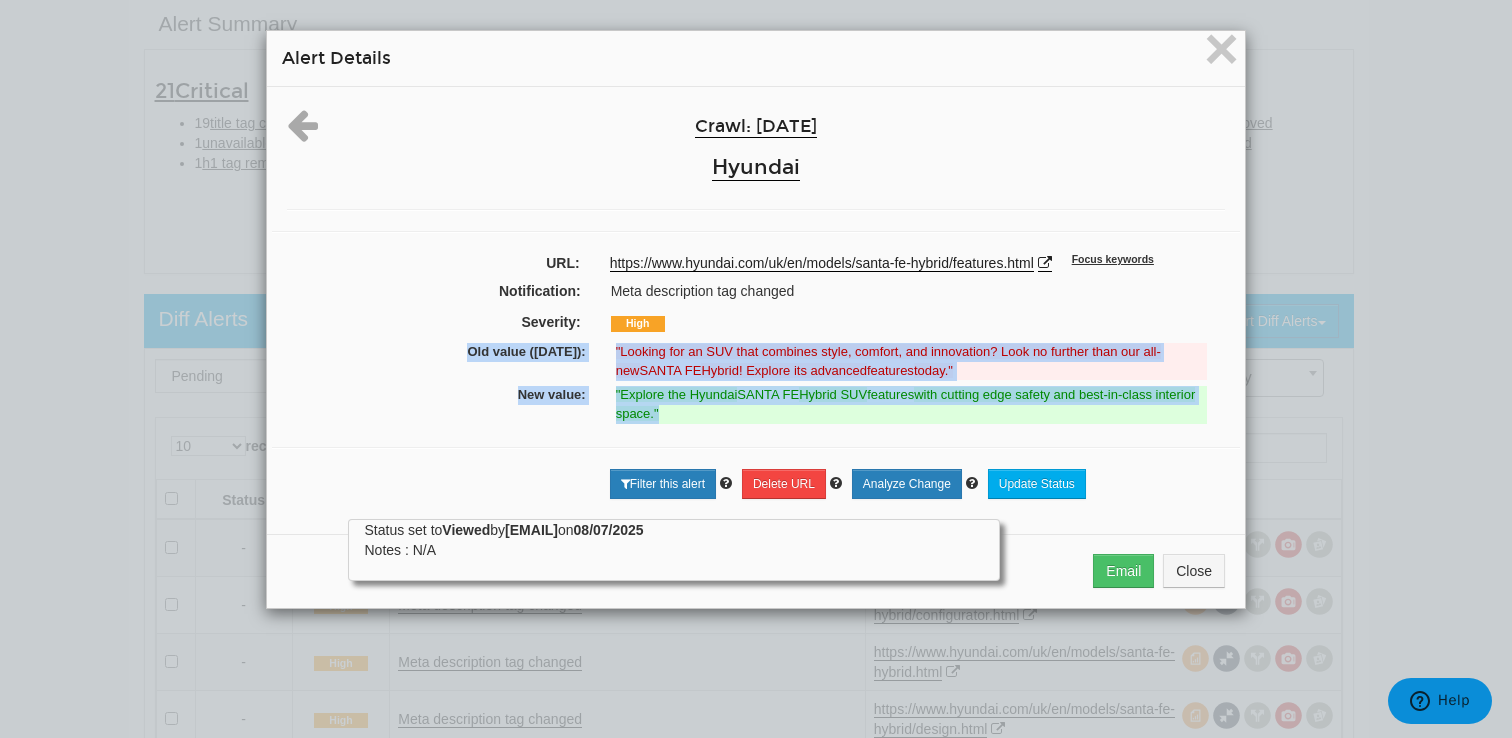 drag, startPoint x: 722, startPoint y: 416, endPoint x: 424, endPoint y: 359, distance: 303.40237 